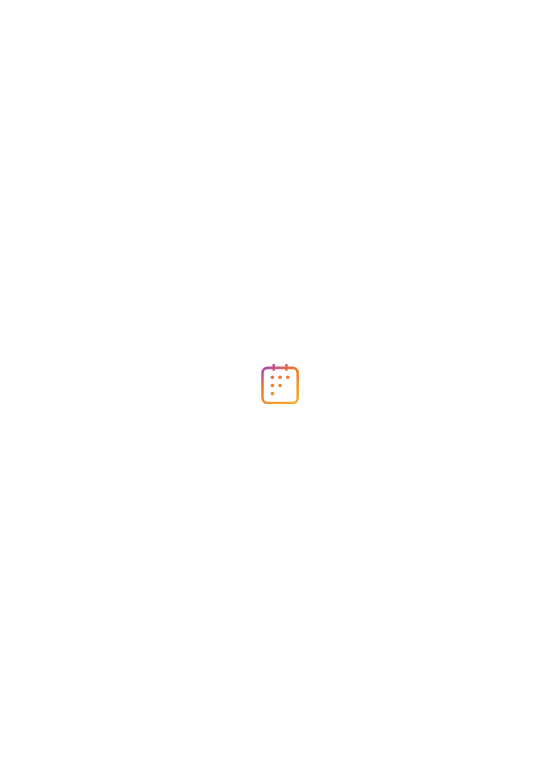 scroll, scrollTop: 0, scrollLeft: 0, axis: both 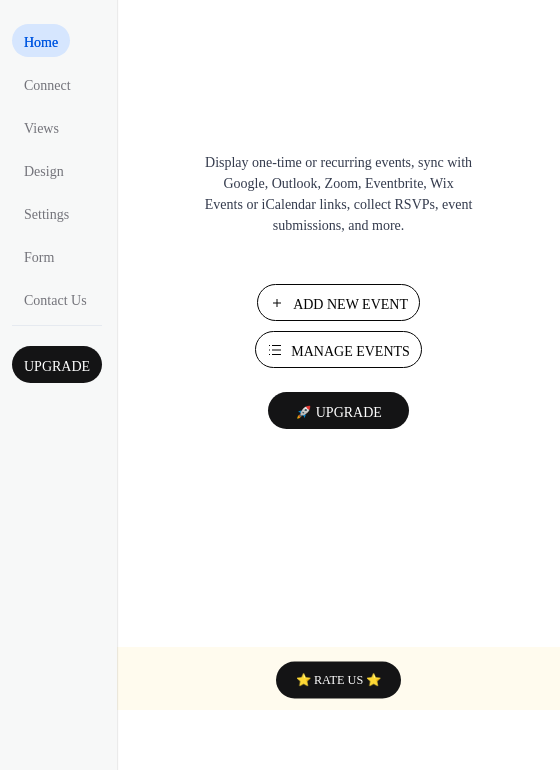 click on "Manage Events" at bounding box center [350, 351] 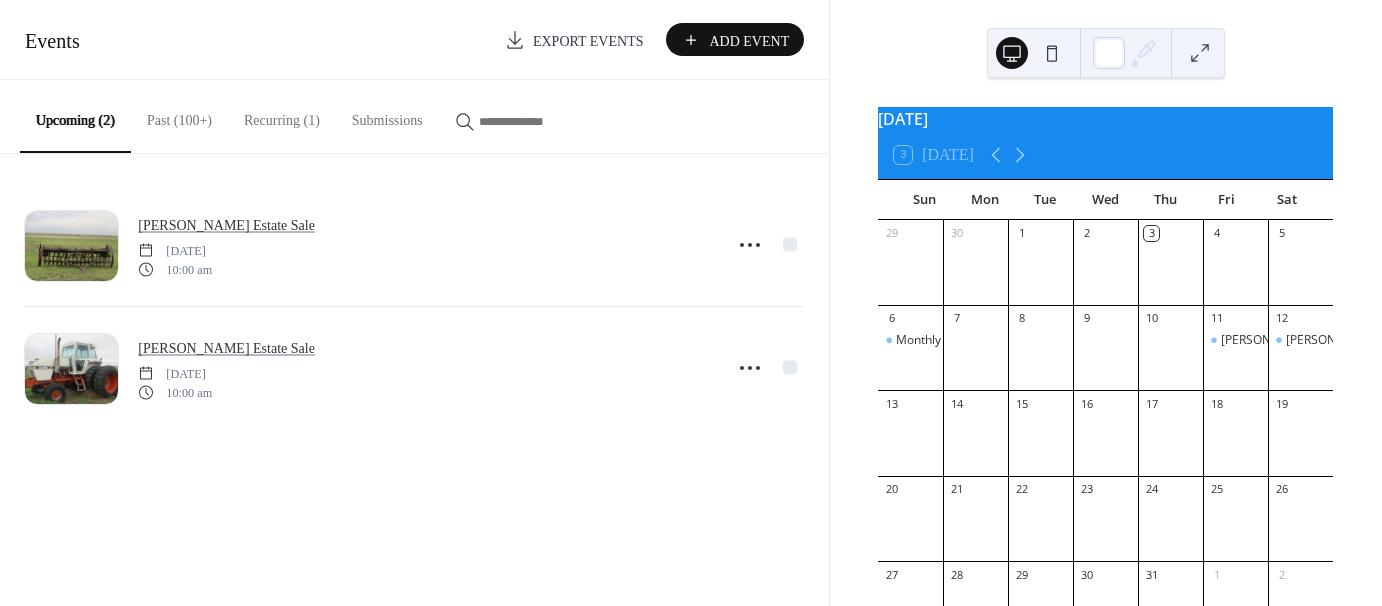 scroll, scrollTop: 0, scrollLeft: 0, axis: both 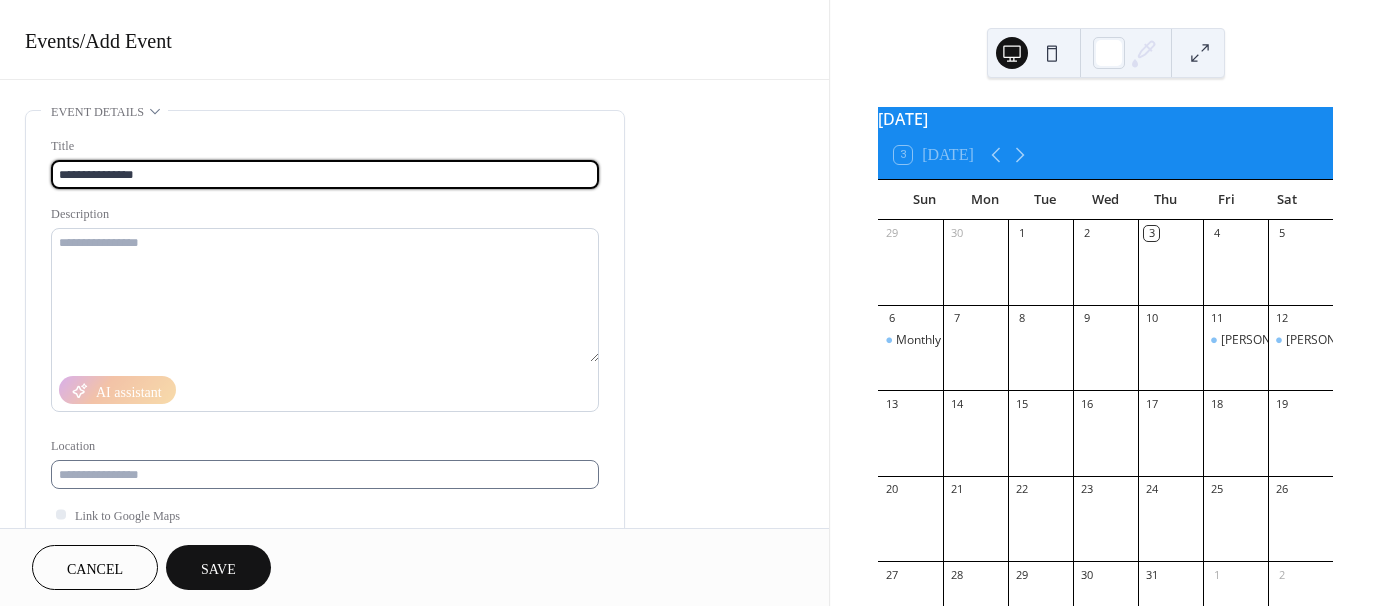 type on "**********" 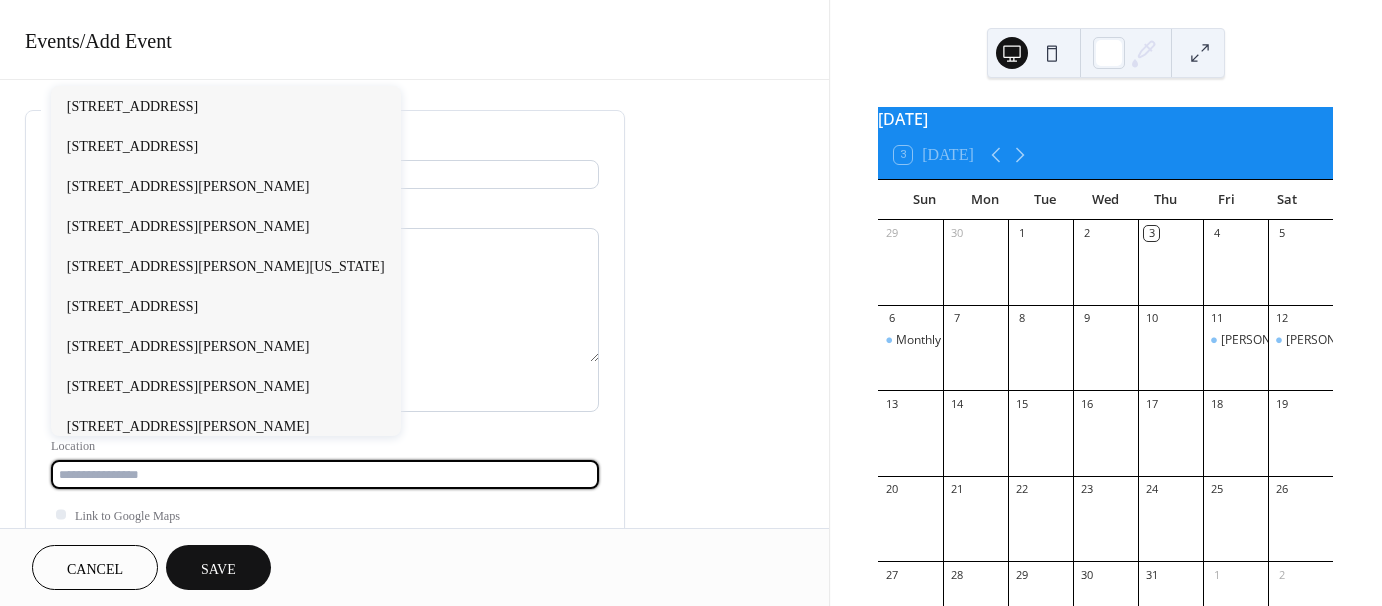 click at bounding box center [325, 474] 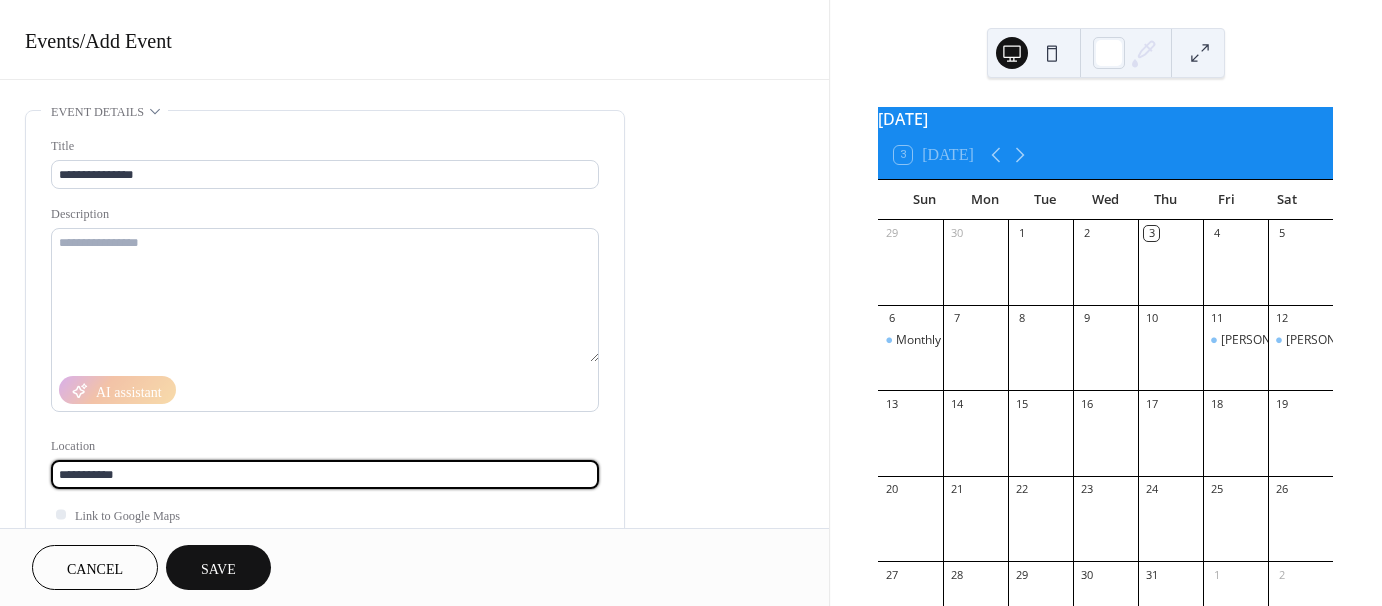 scroll, scrollTop: 1, scrollLeft: 0, axis: vertical 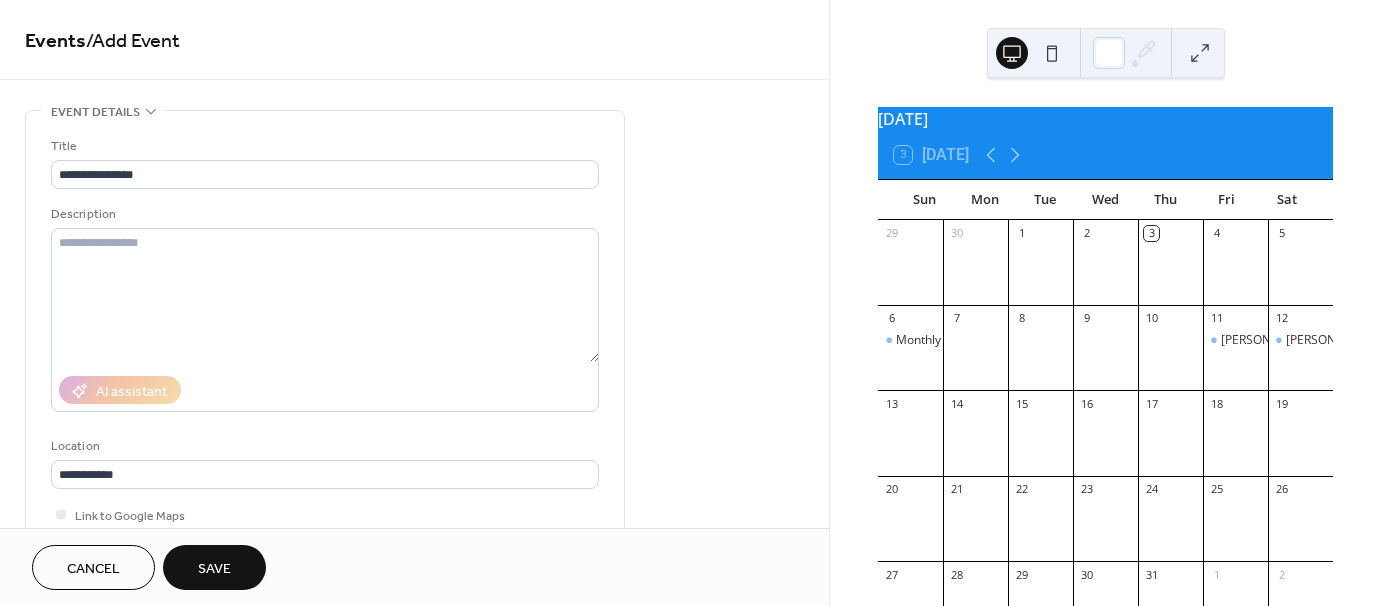 click on "**********" at bounding box center (414, 719) 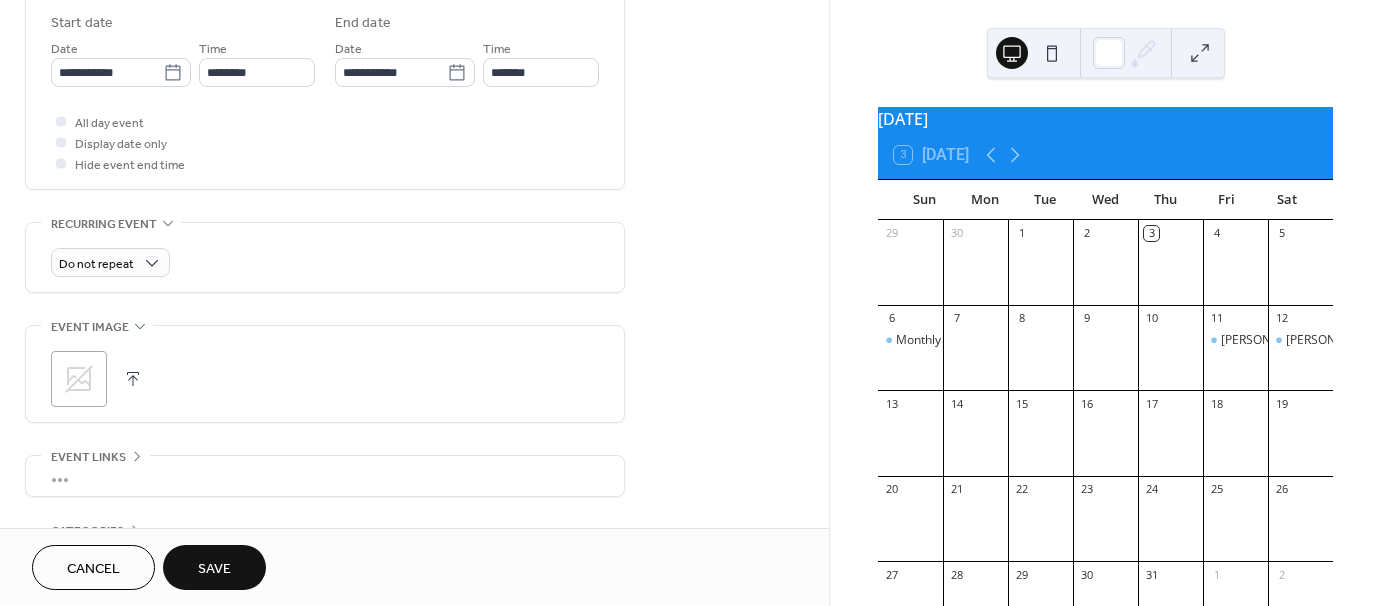 scroll, scrollTop: 672, scrollLeft: 0, axis: vertical 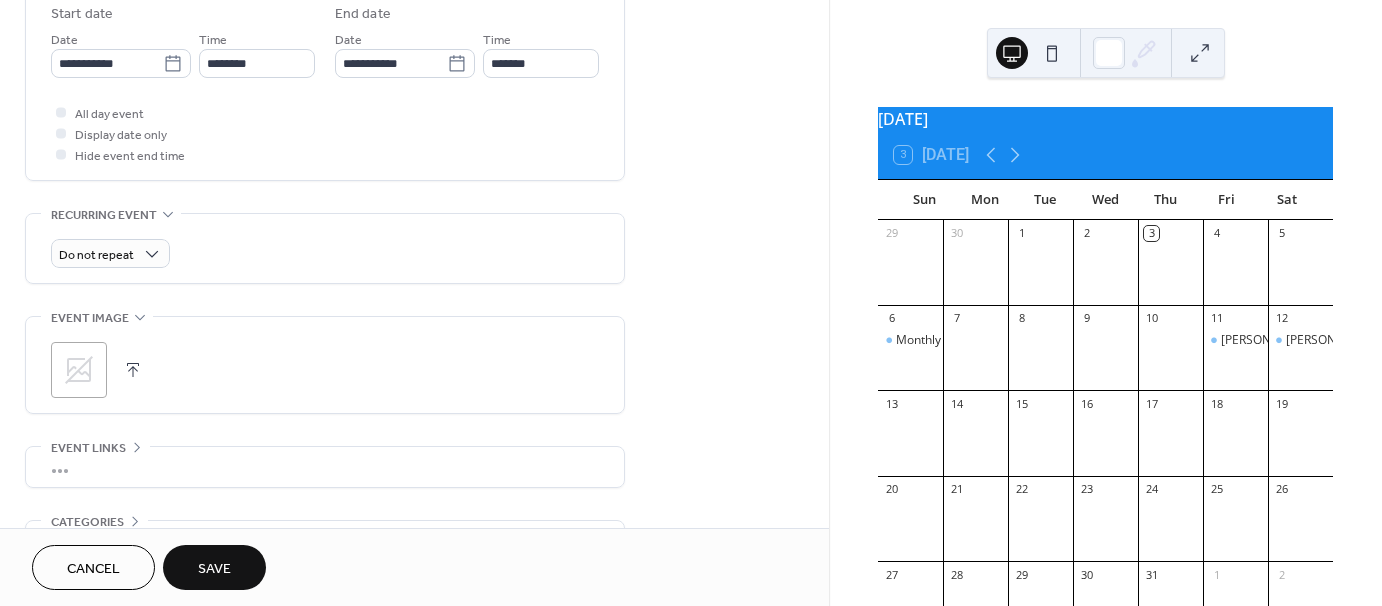 click 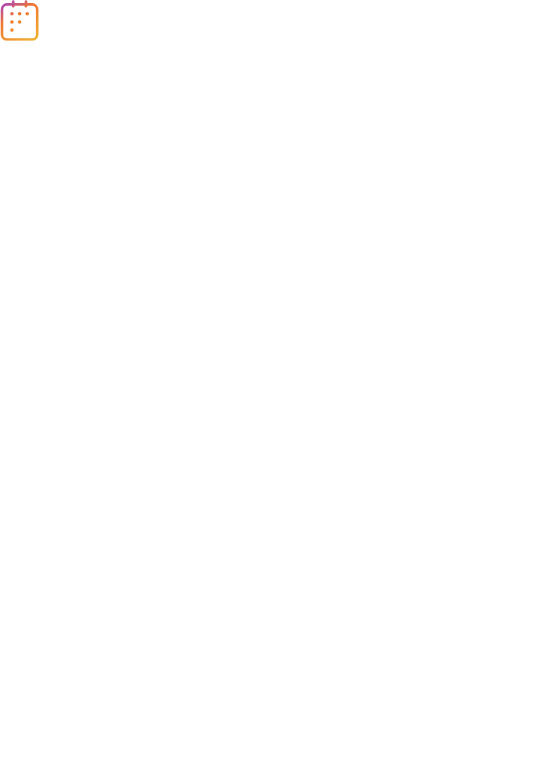scroll, scrollTop: 0, scrollLeft: 0, axis: both 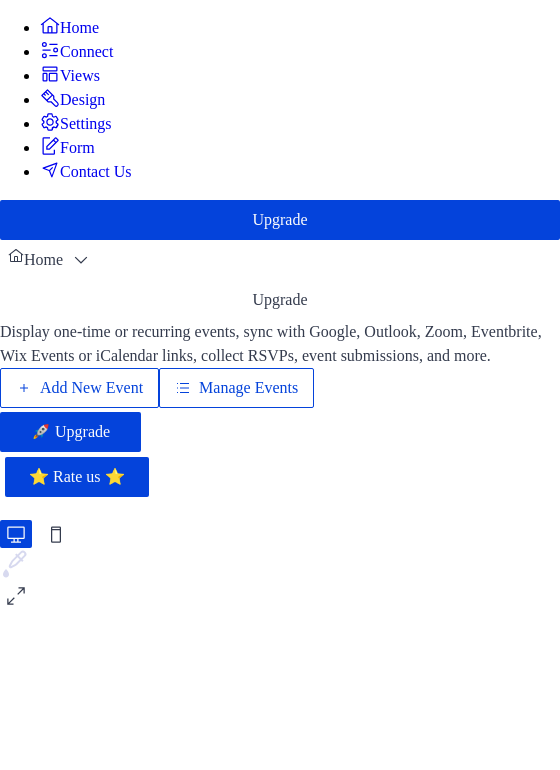 click on "Manage Events" at bounding box center (248, 388) 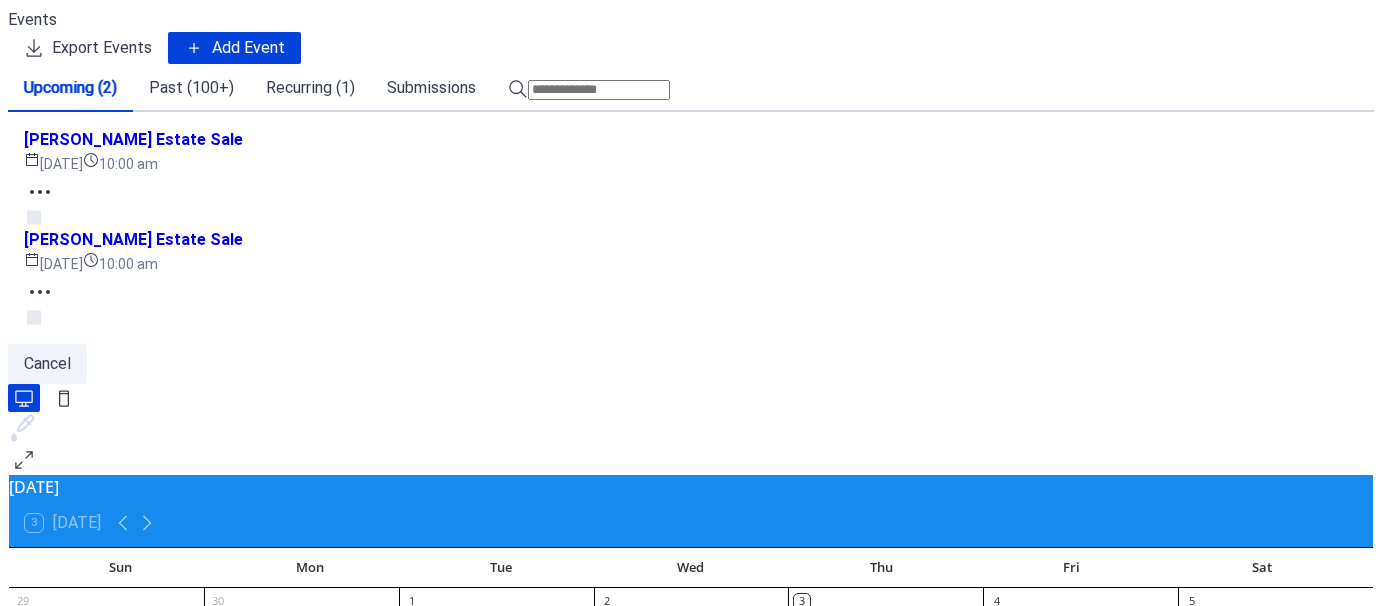 scroll, scrollTop: 0, scrollLeft: 0, axis: both 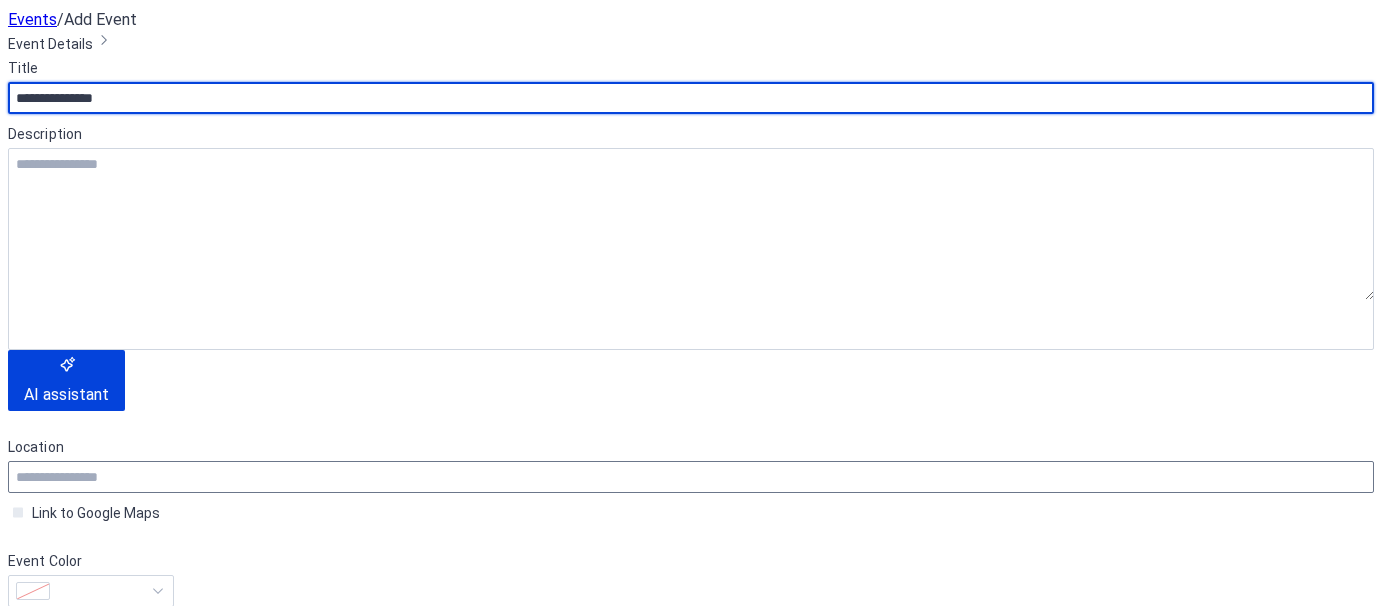 type on "**********" 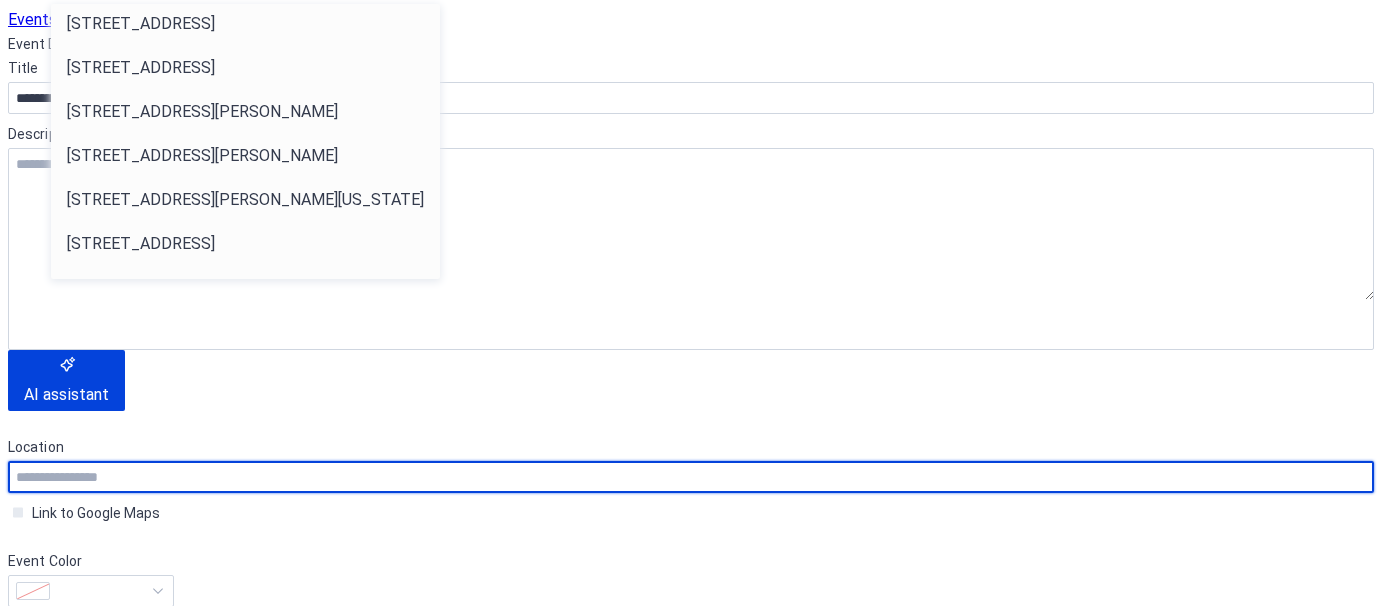 click at bounding box center [691, 477] 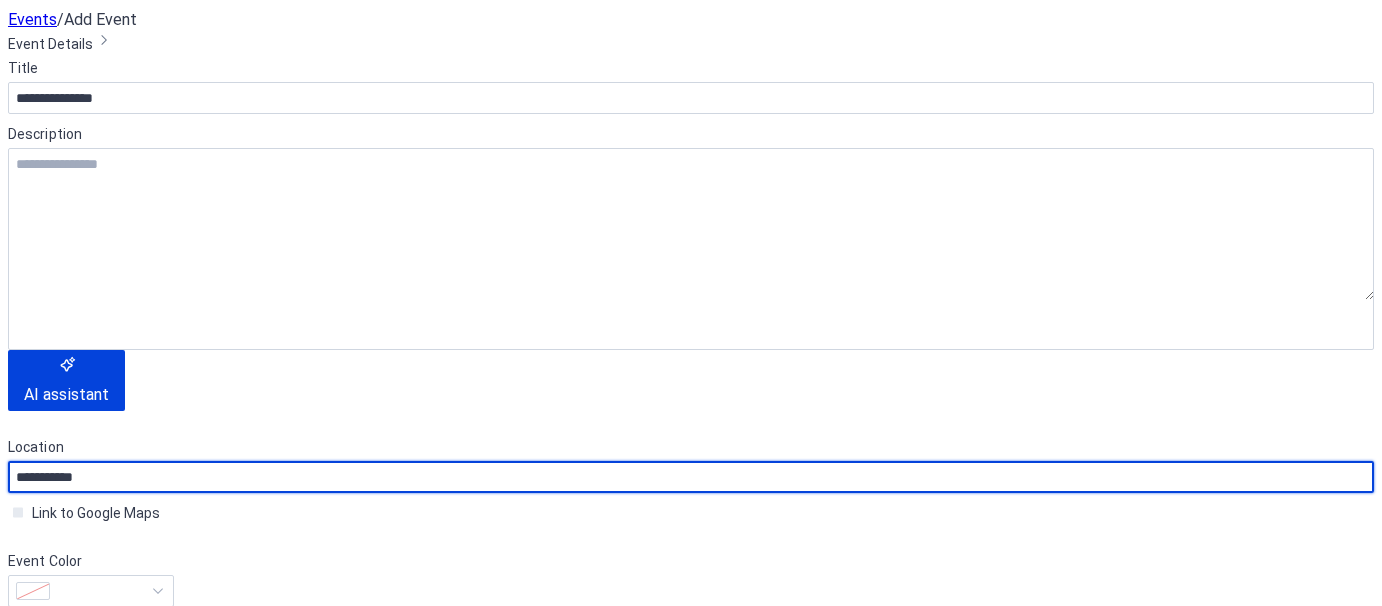 type on "**********" 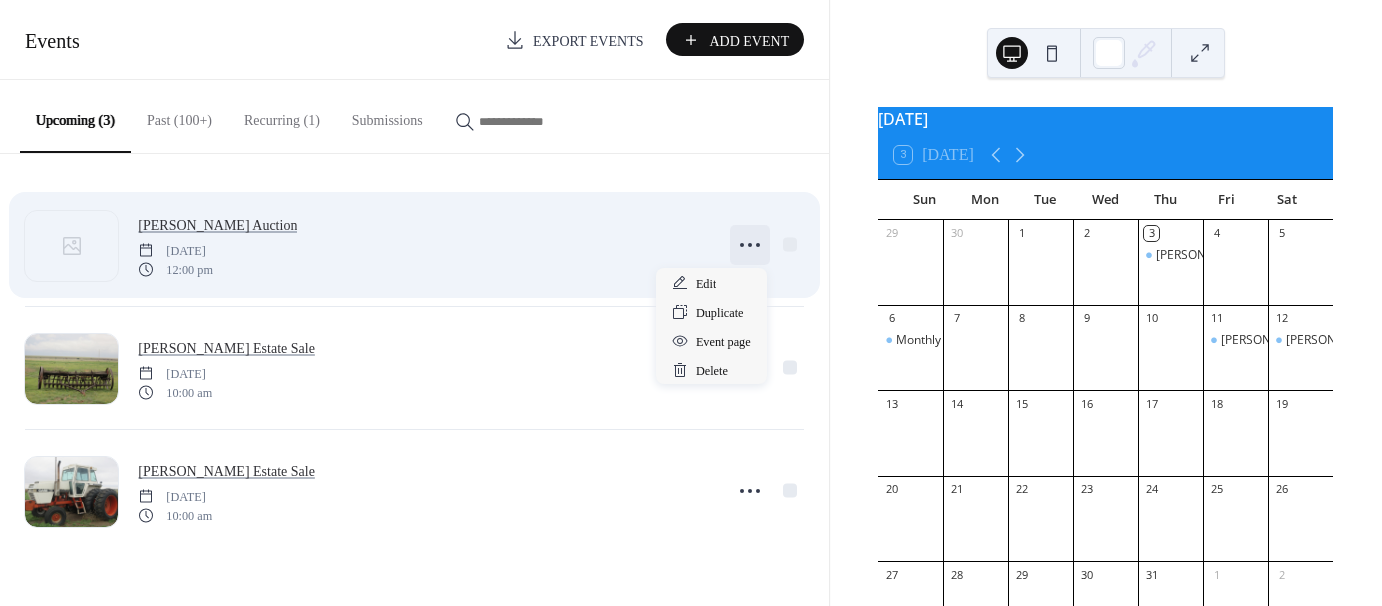 click 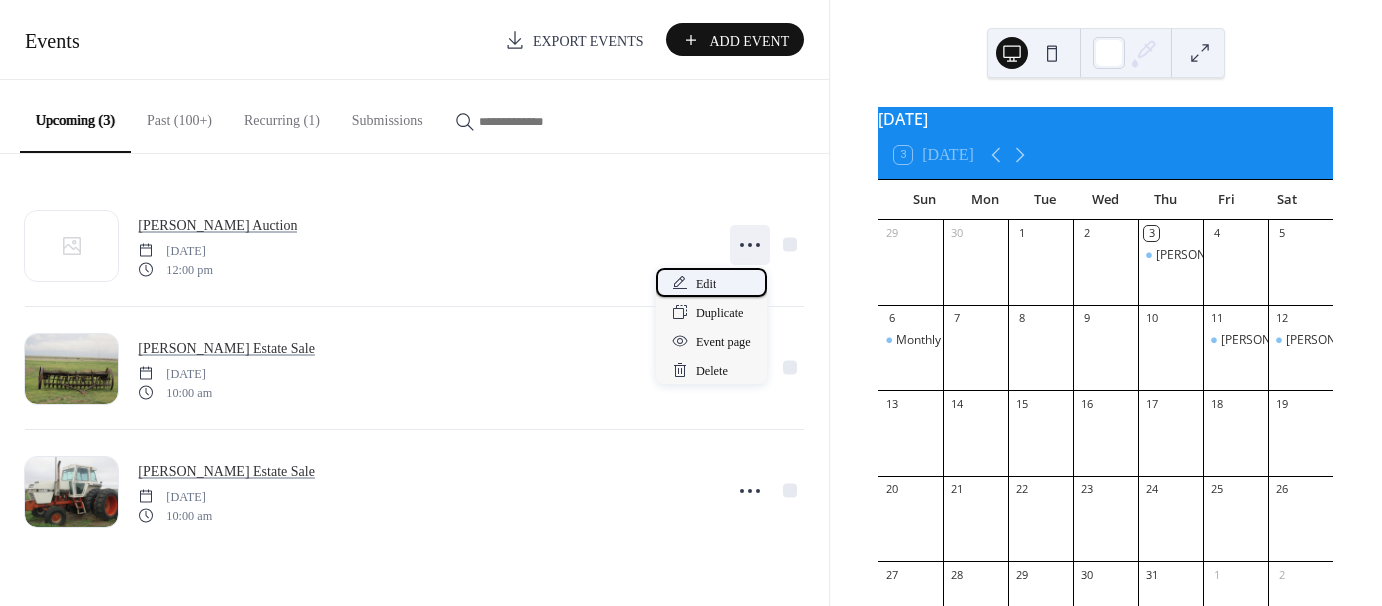 click on "Edit" at bounding box center (711, 282) 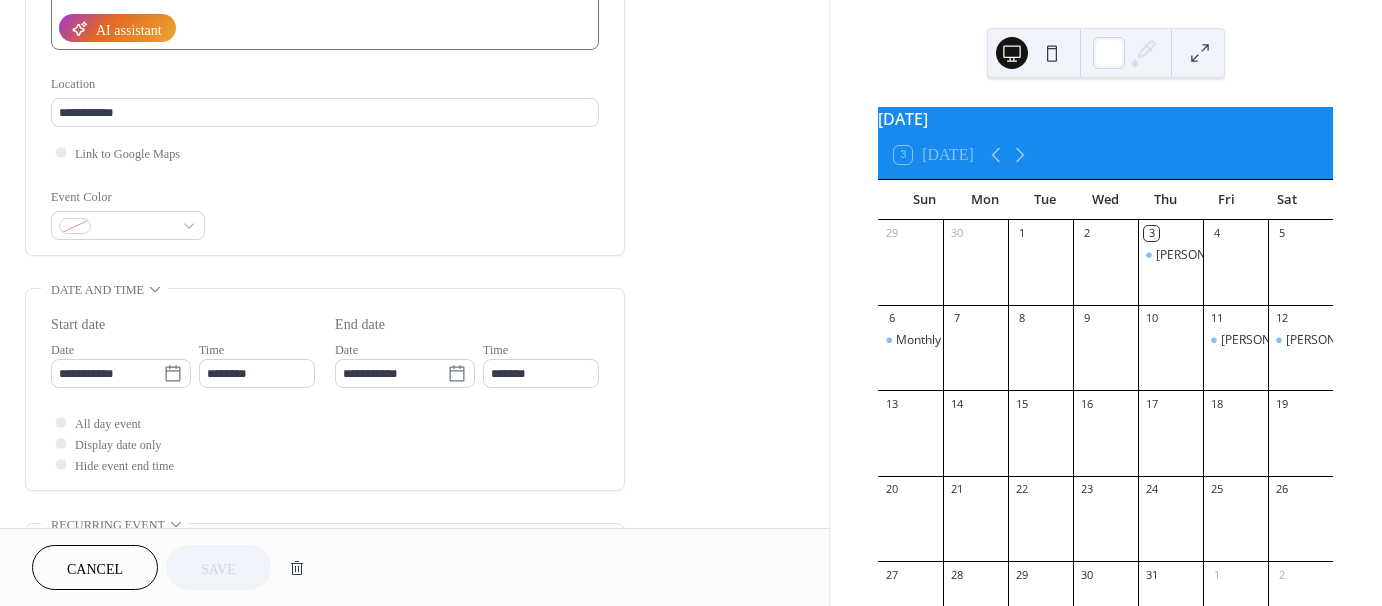 scroll, scrollTop: 368, scrollLeft: 0, axis: vertical 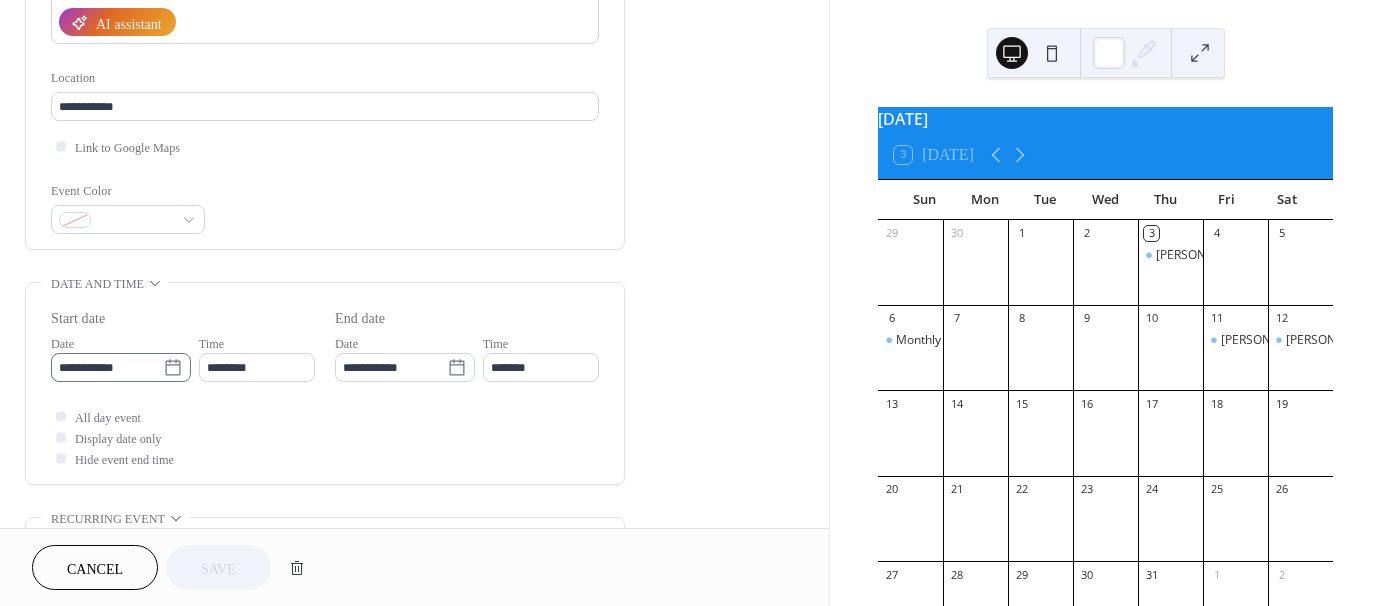 click 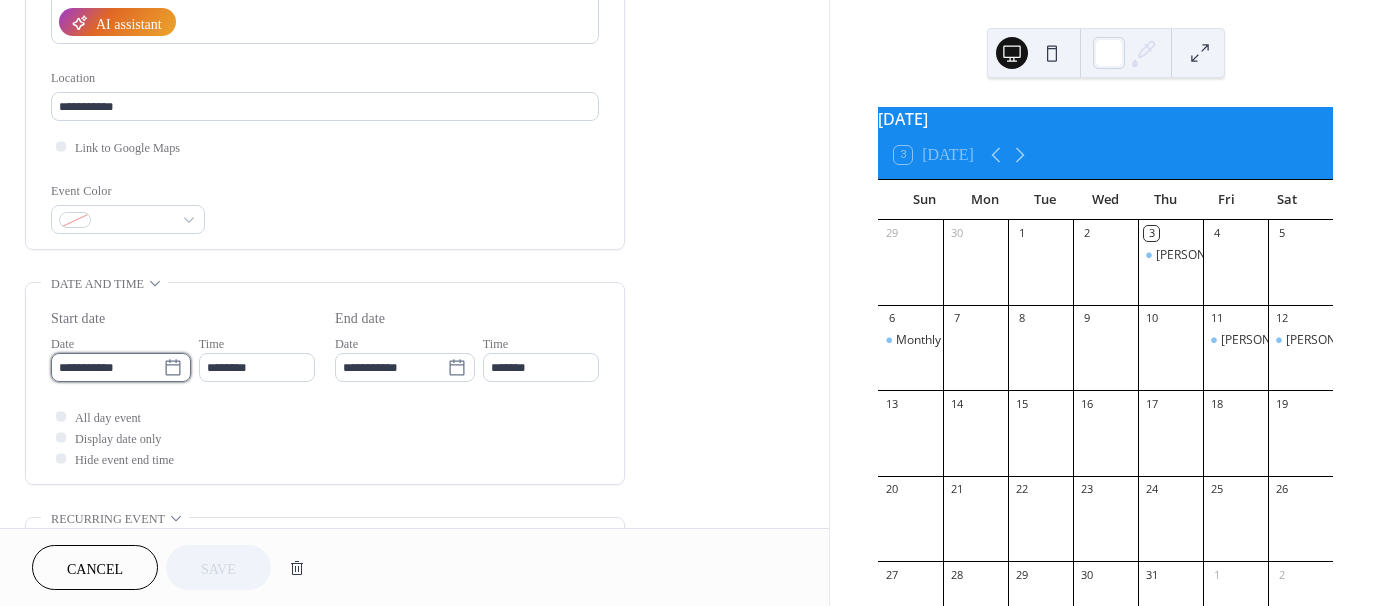 click on "**********" at bounding box center [107, 367] 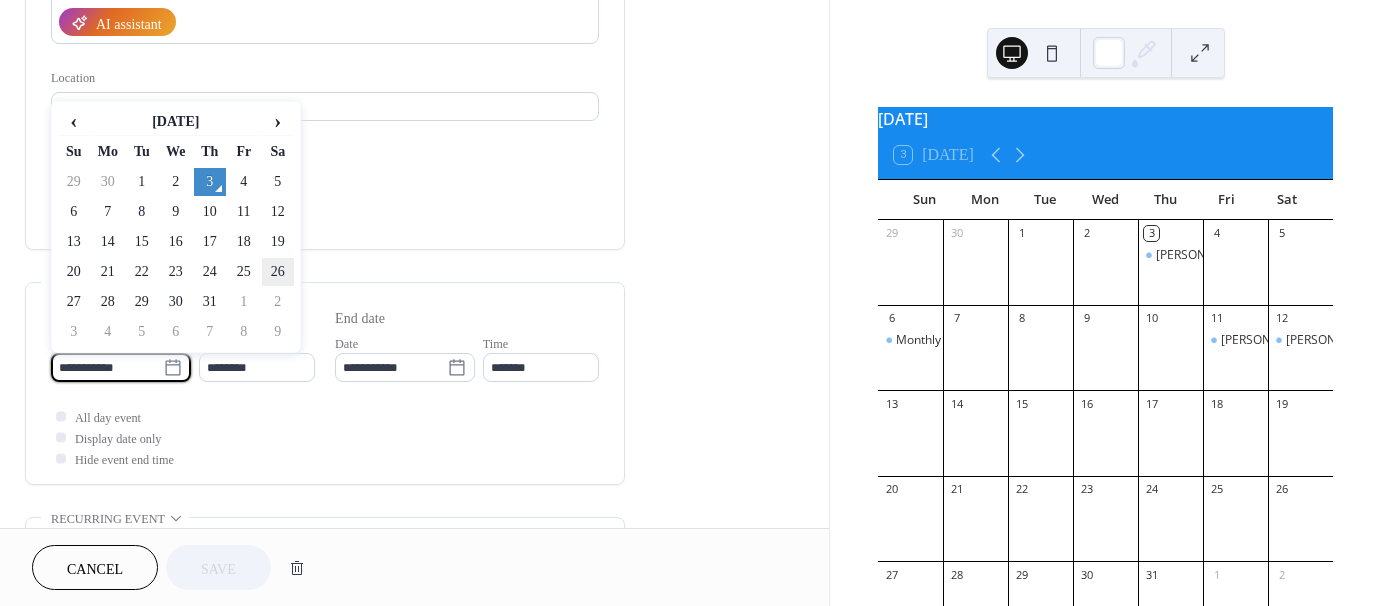 click on "26" at bounding box center [278, 272] 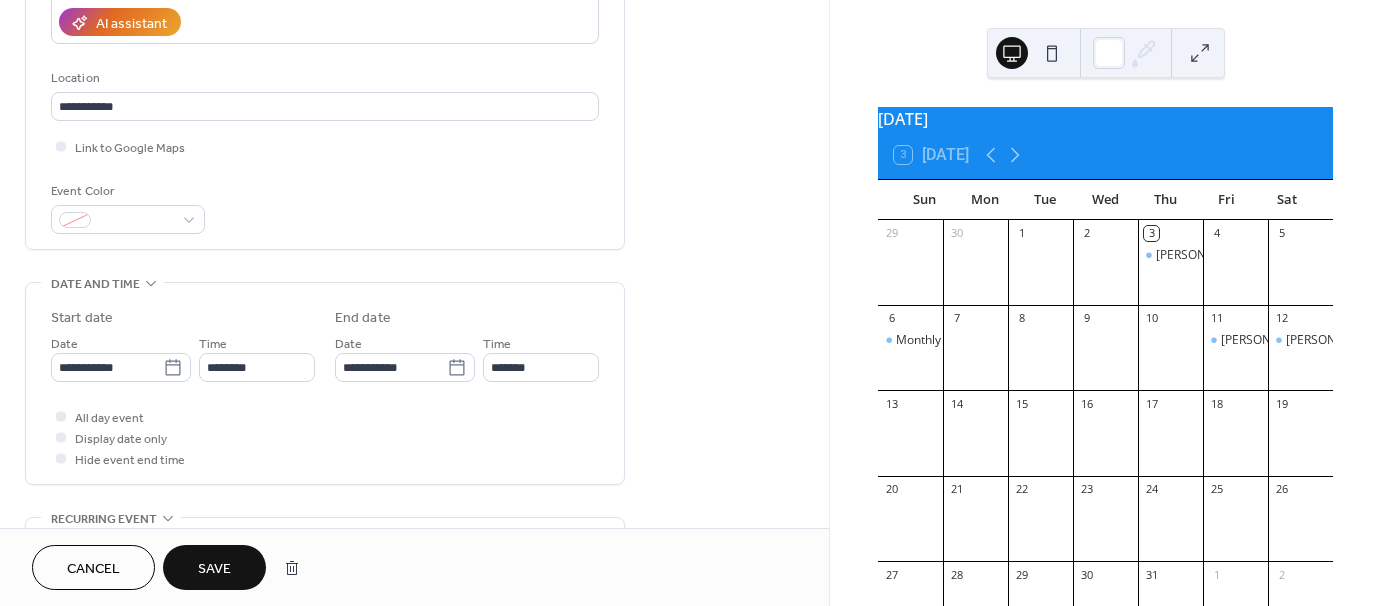 click on "Save" at bounding box center [214, 569] 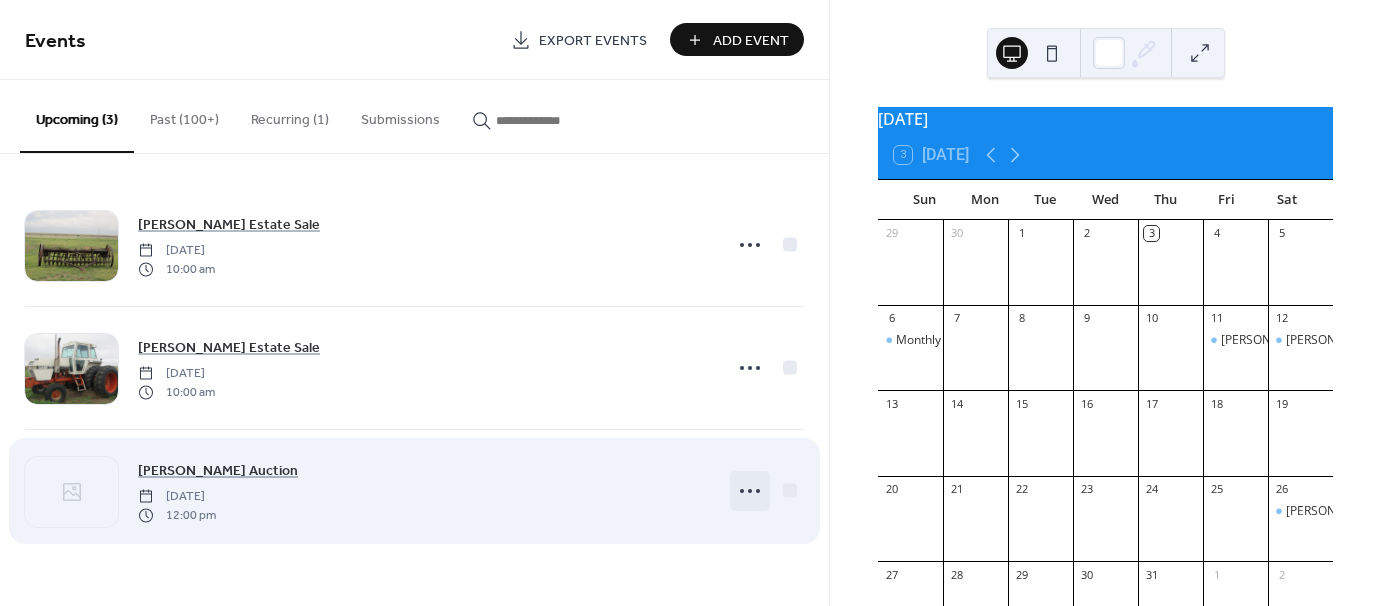 click 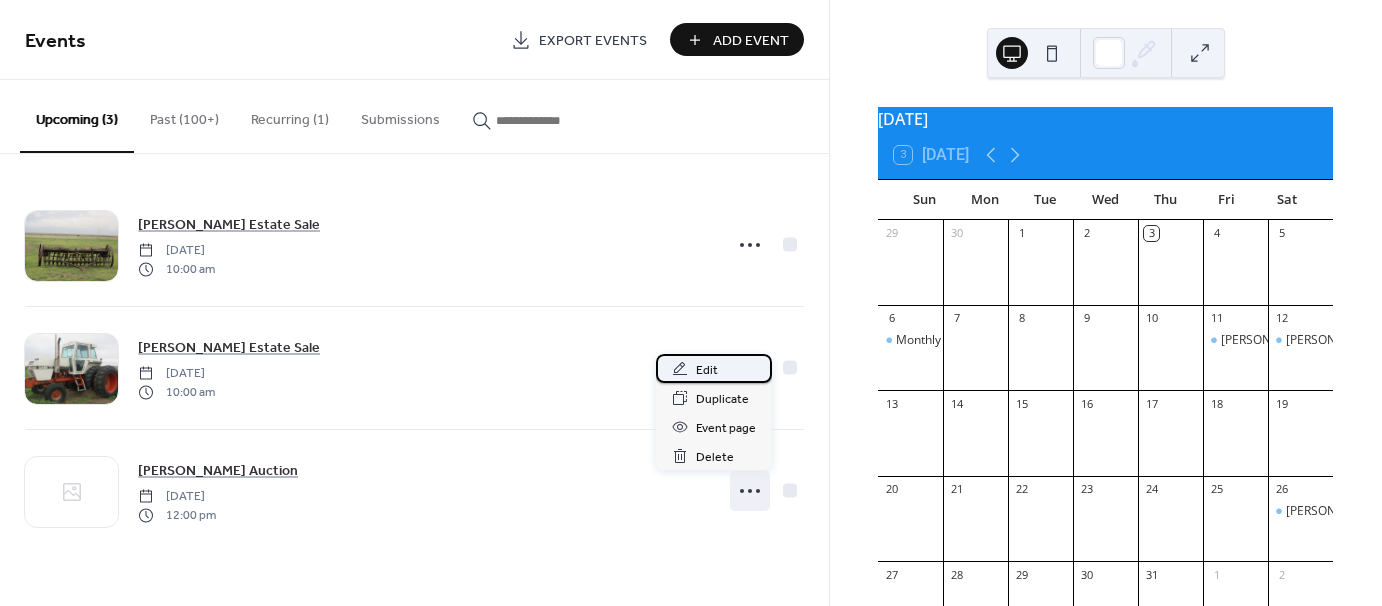 click on "Edit" at bounding box center [714, 368] 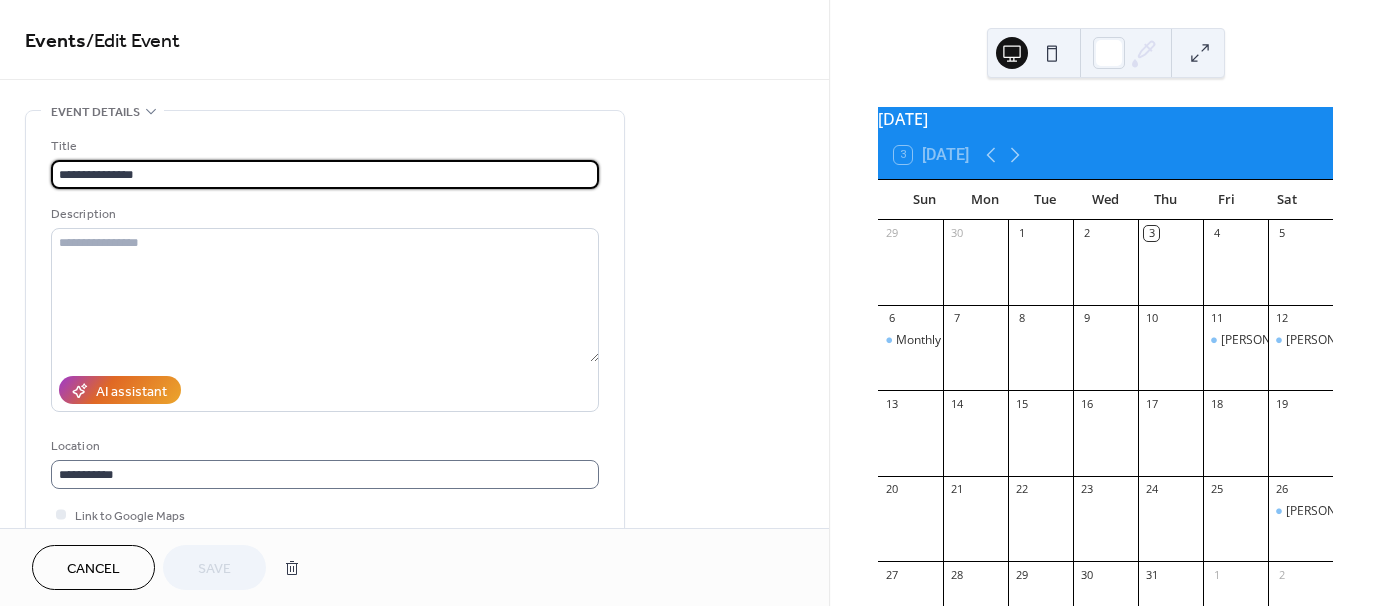 scroll, scrollTop: 1, scrollLeft: 0, axis: vertical 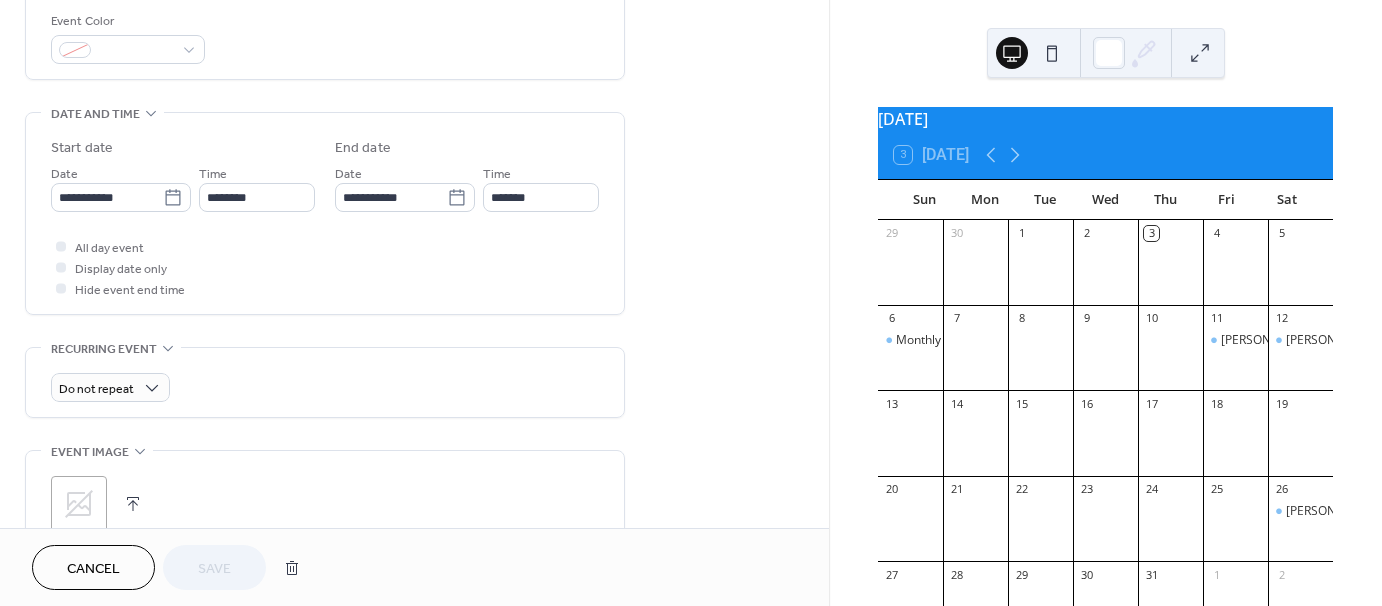 click 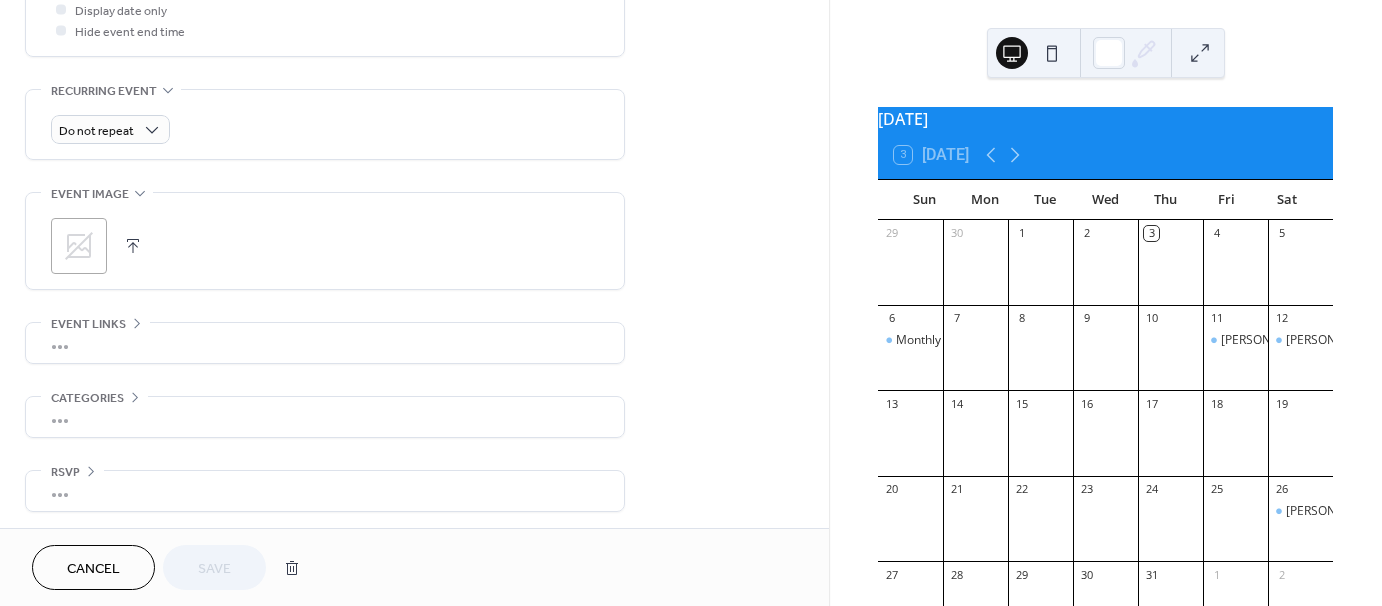 scroll, scrollTop: 797, scrollLeft: 0, axis: vertical 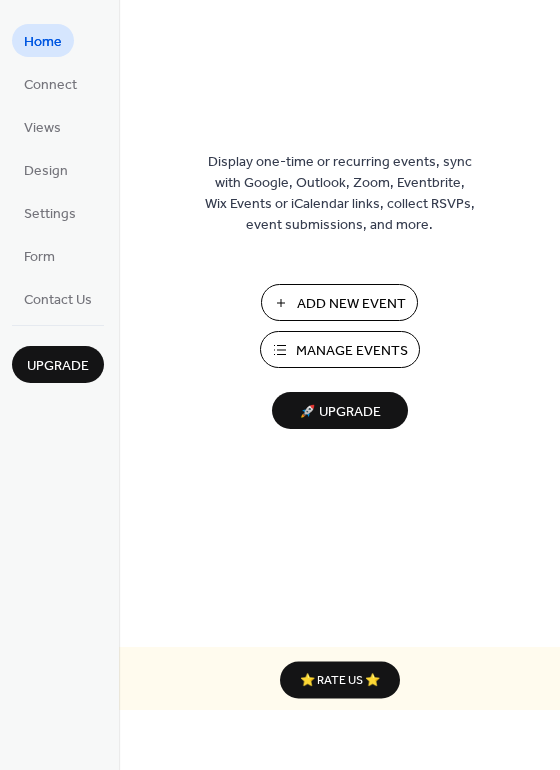 click on "Manage Events" at bounding box center (352, 351) 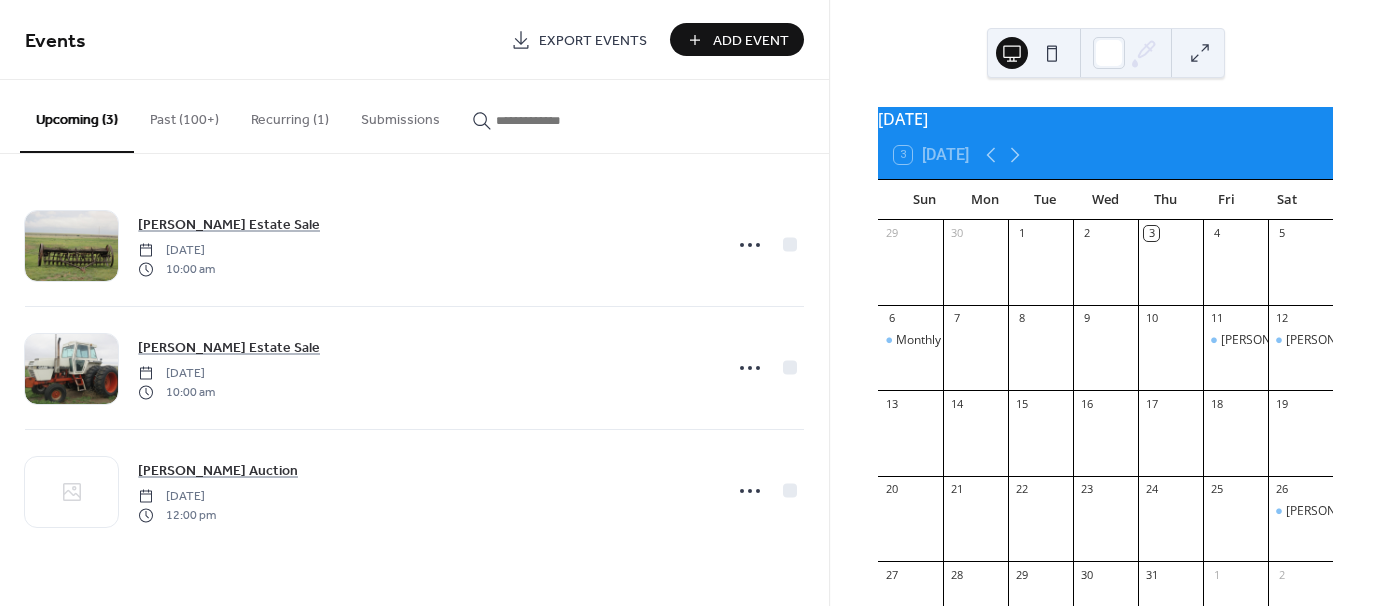 scroll, scrollTop: 0, scrollLeft: 0, axis: both 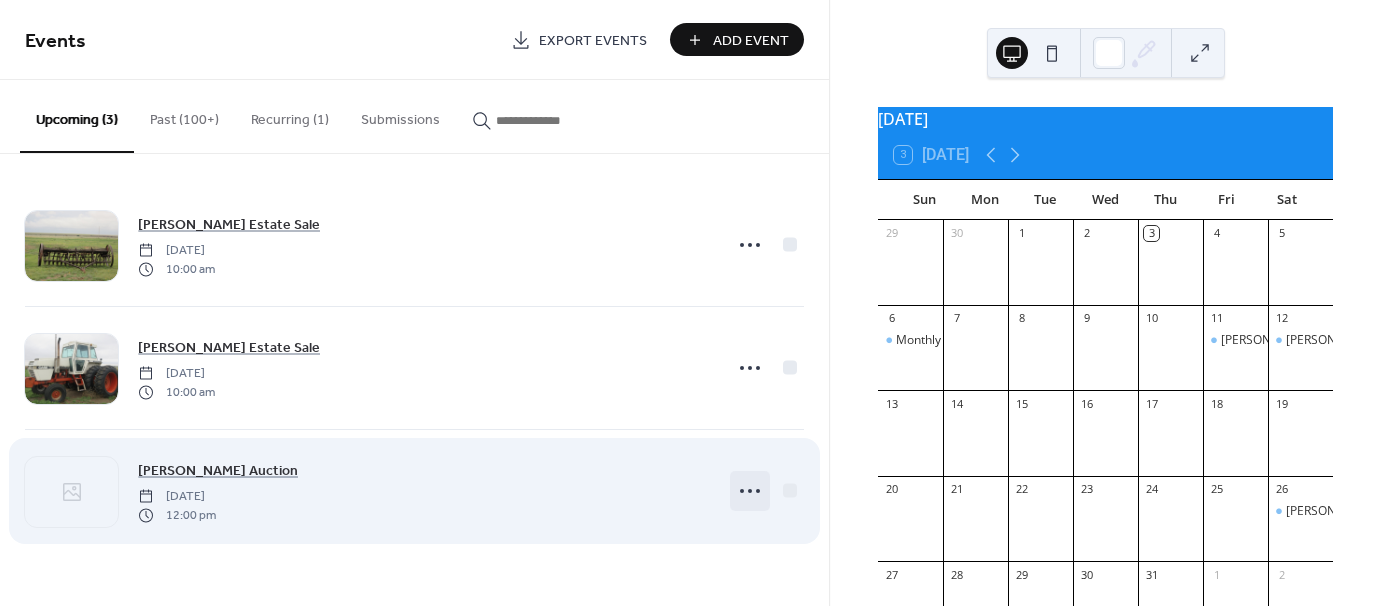 click 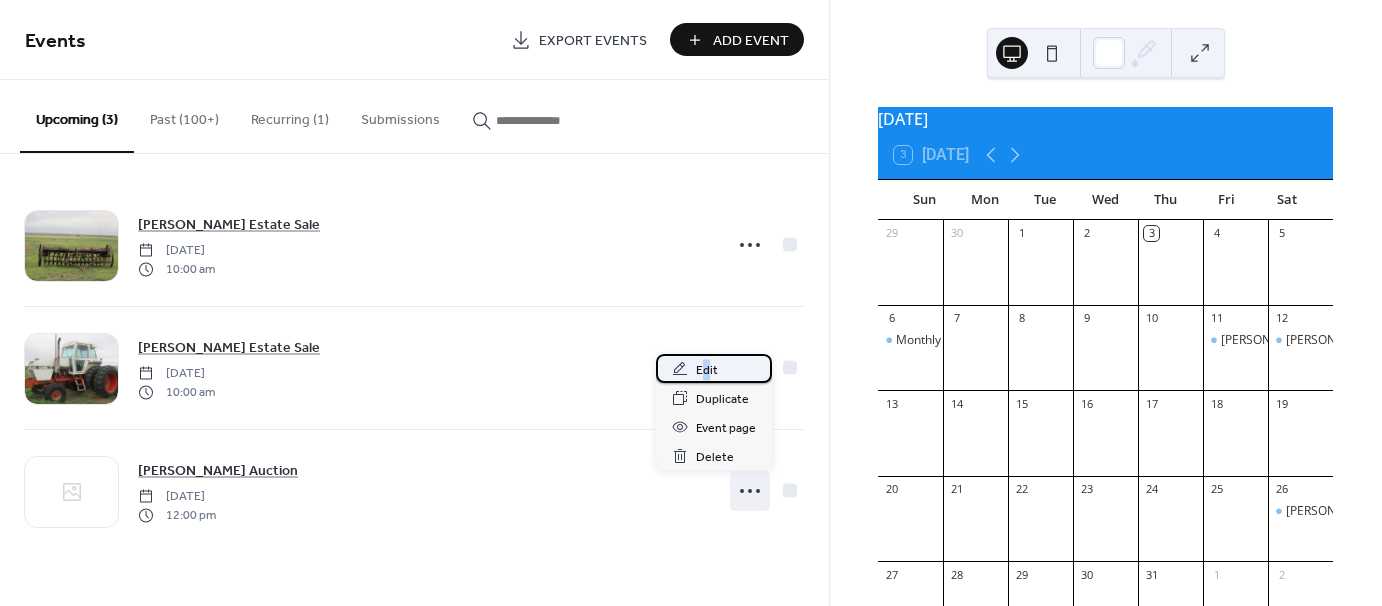 click on "Edit" at bounding box center [707, 370] 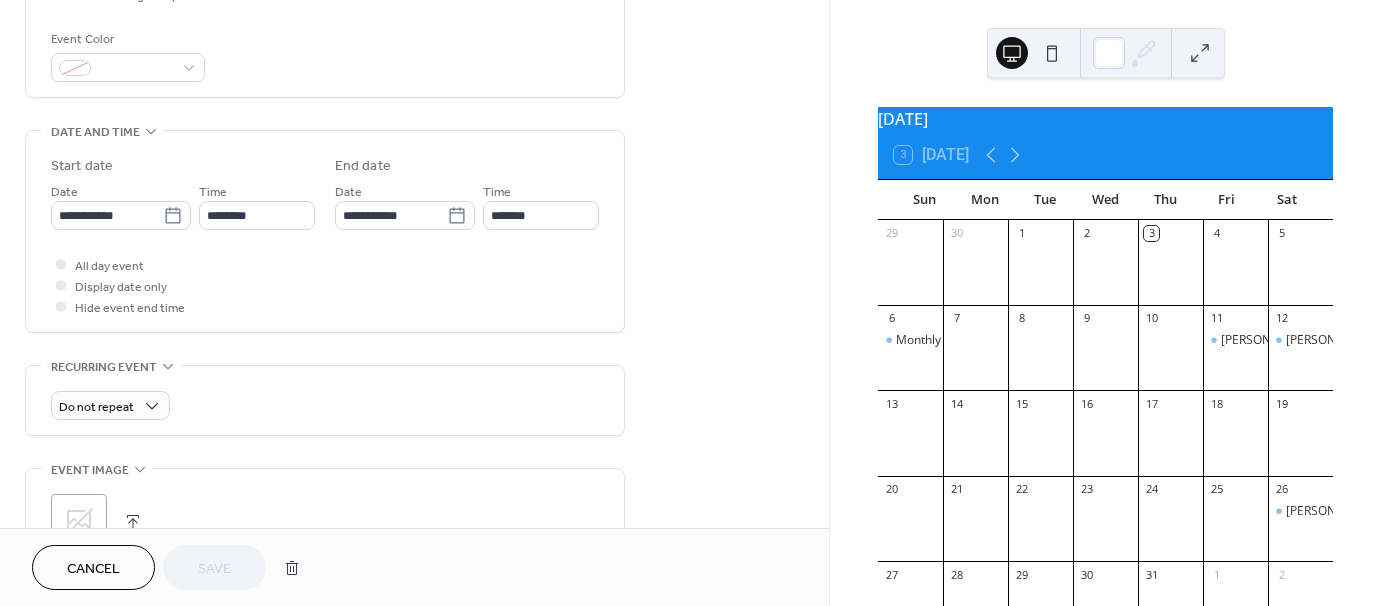 scroll, scrollTop: 600, scrollLeft: 0, axis: vertical 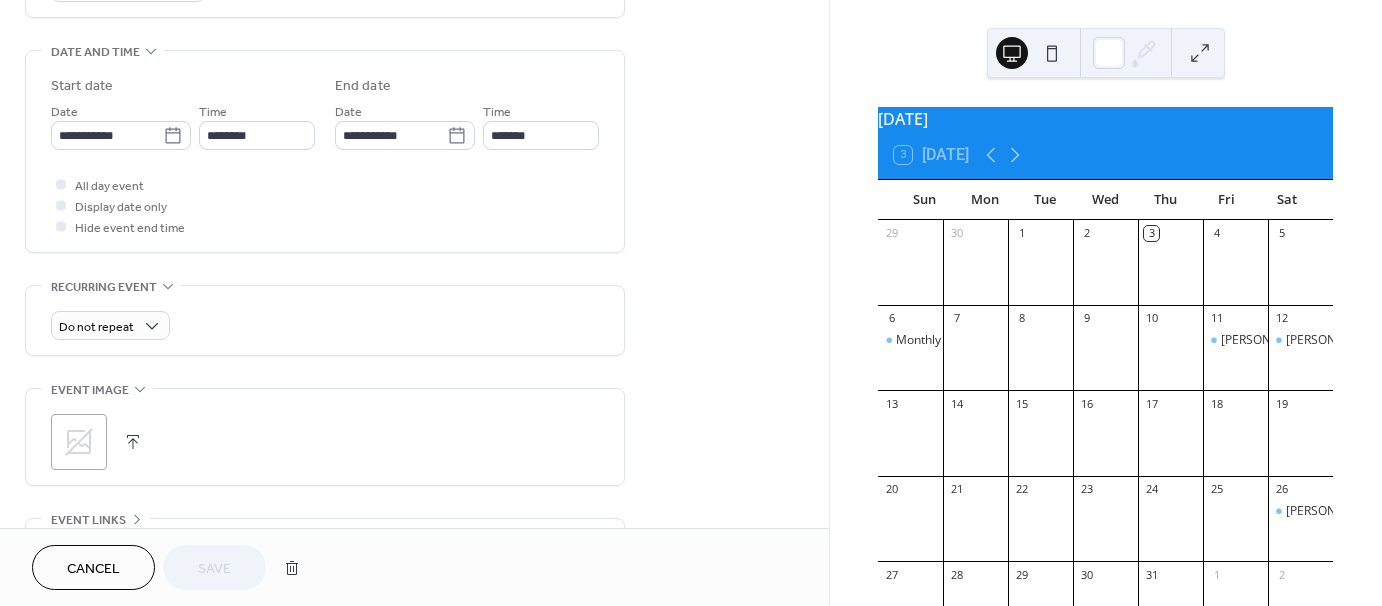 click 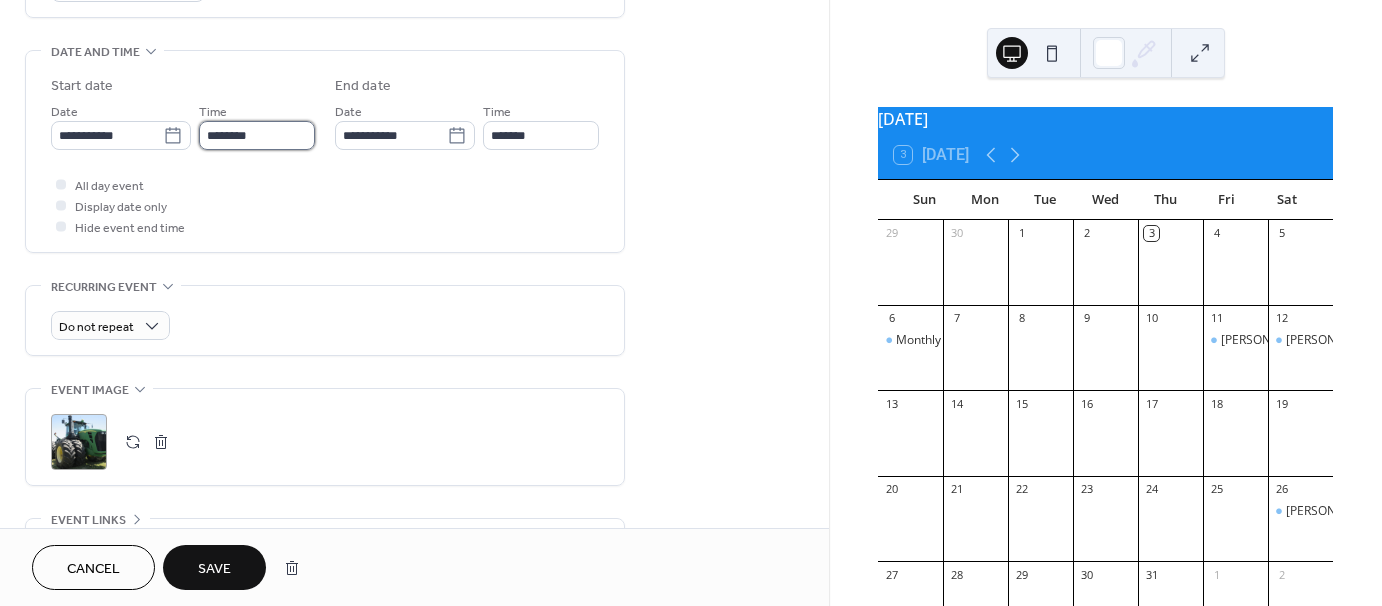 click on "********" at bounding box center [257, 135] 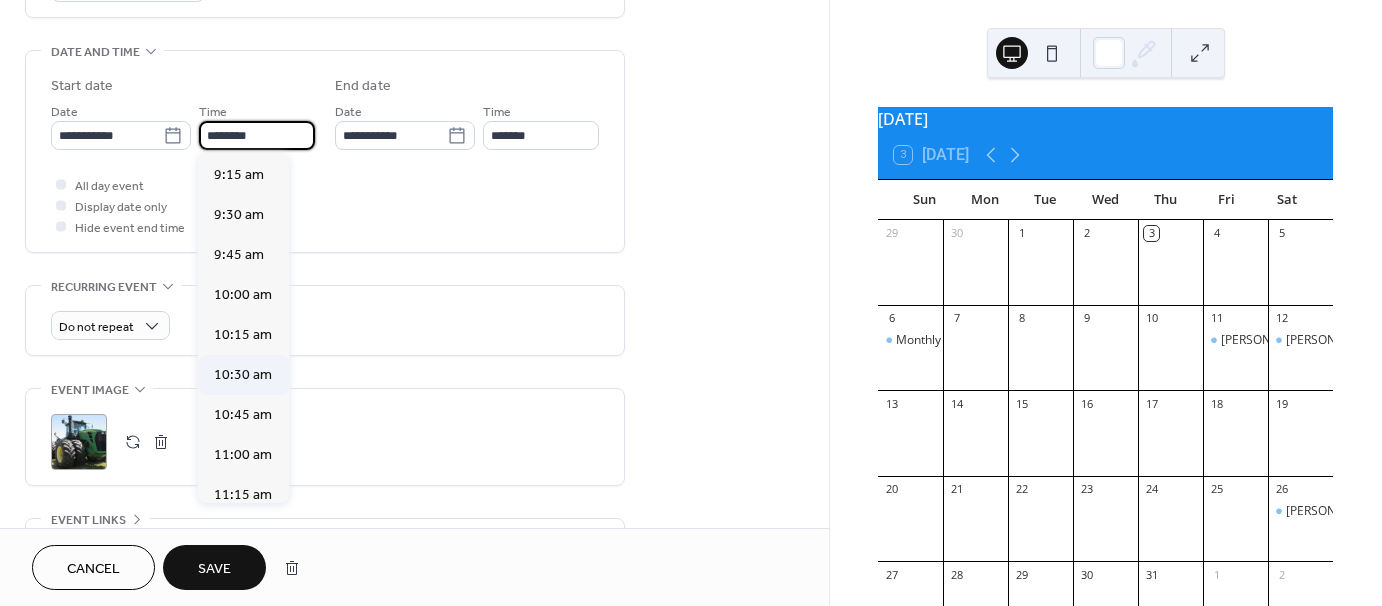 scroll, scrollTop: 1429, scrollLeft: 0, axis: vertical 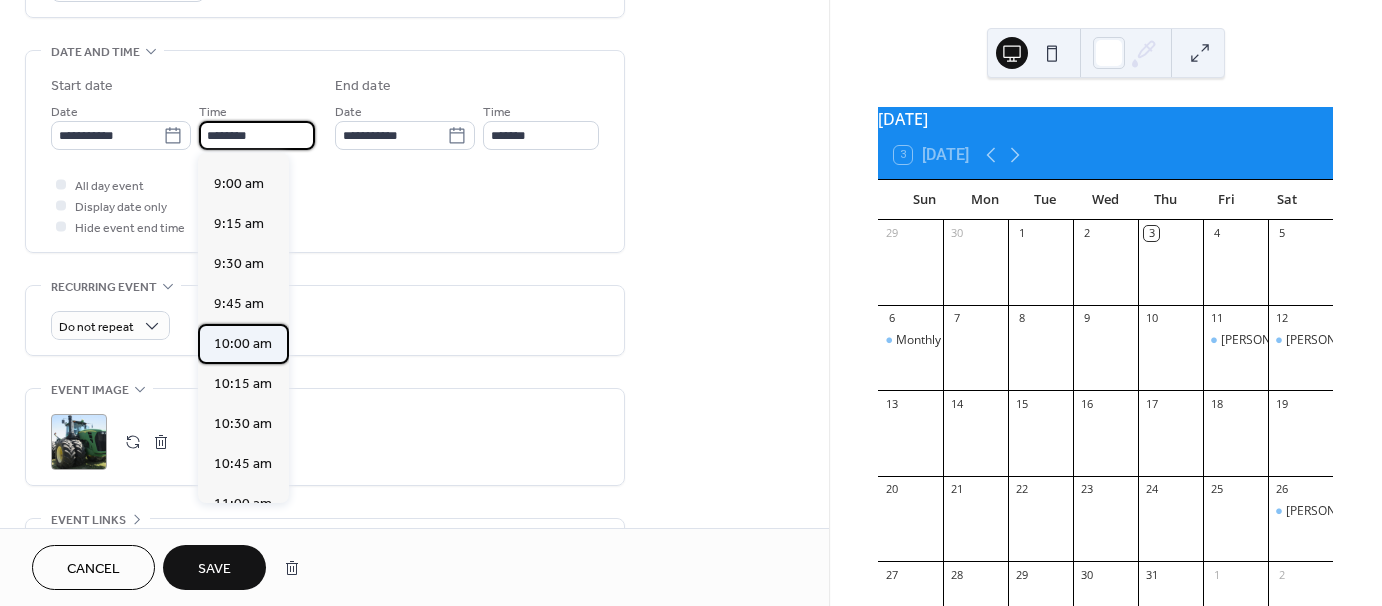 click on "10:00 am" at bounding box center [243, 344] 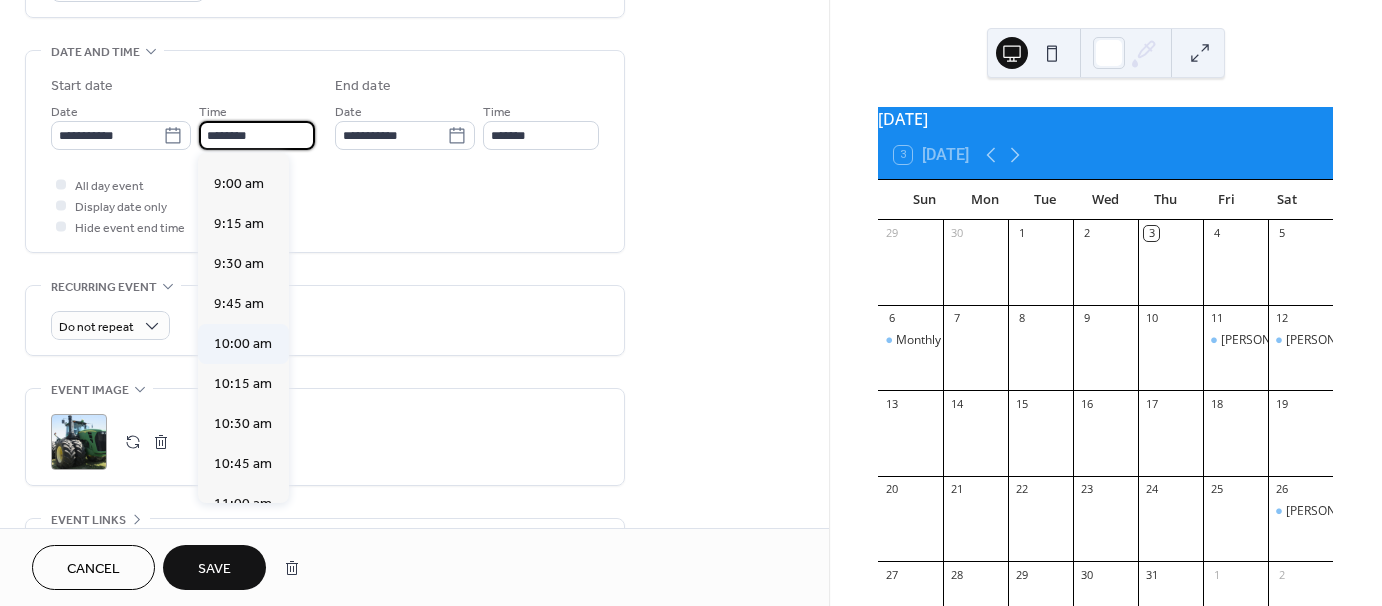 type on "********" 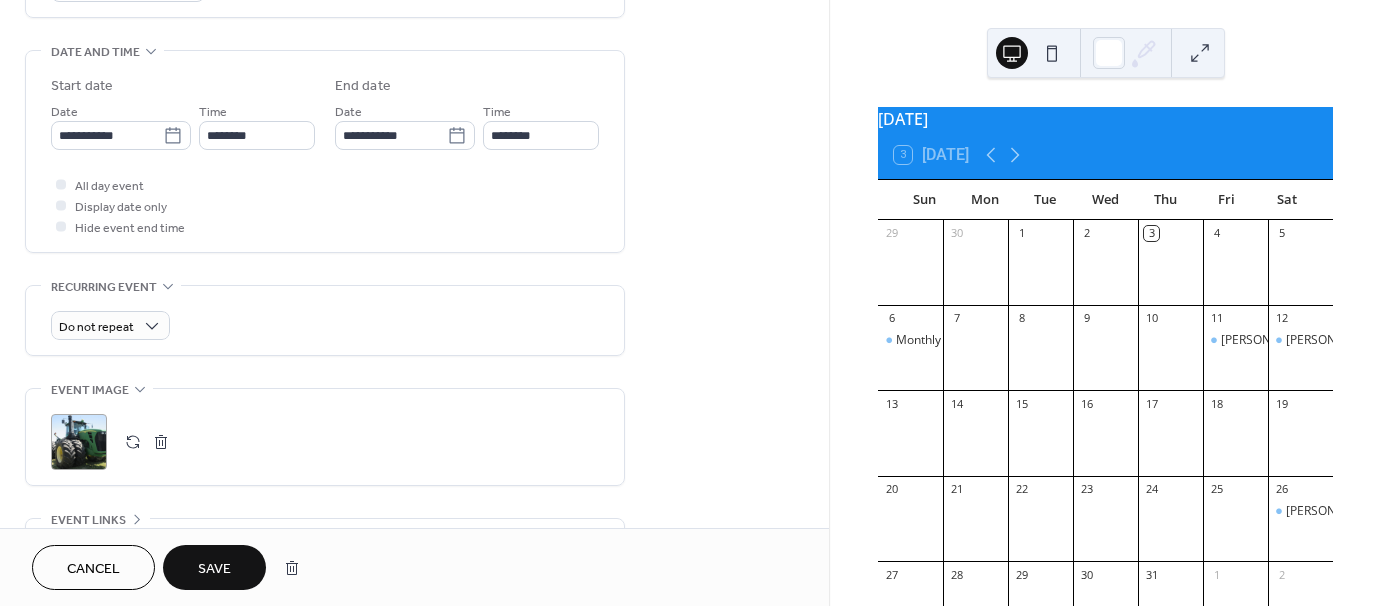 click on "Save" at bounding box center [214, 569] 